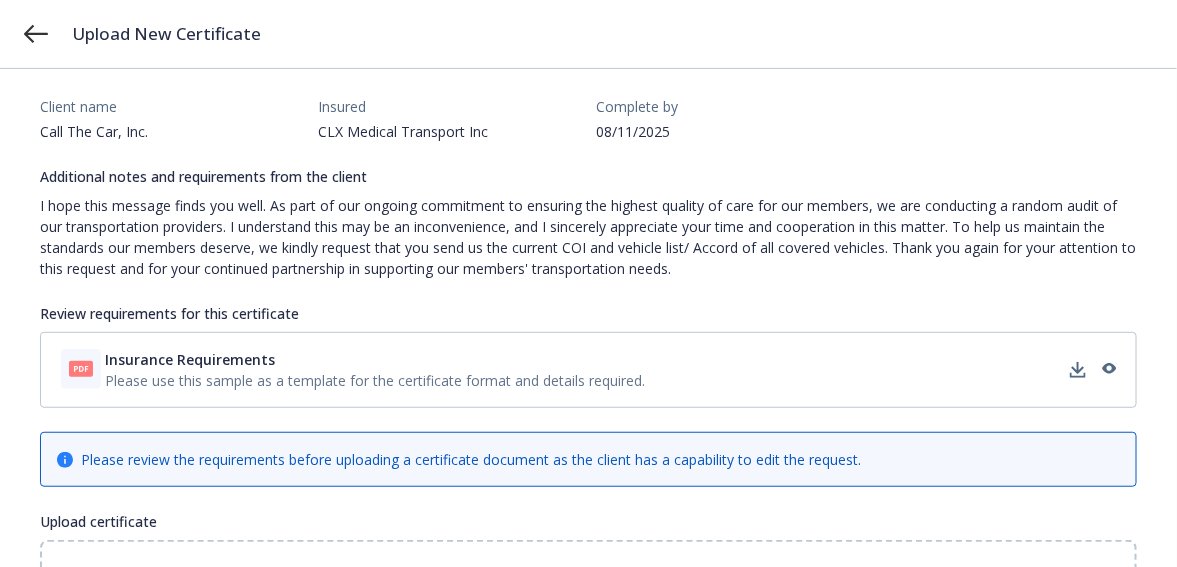 scroll, scrollTop: 333, scrollLeft: 0, axis: vertical 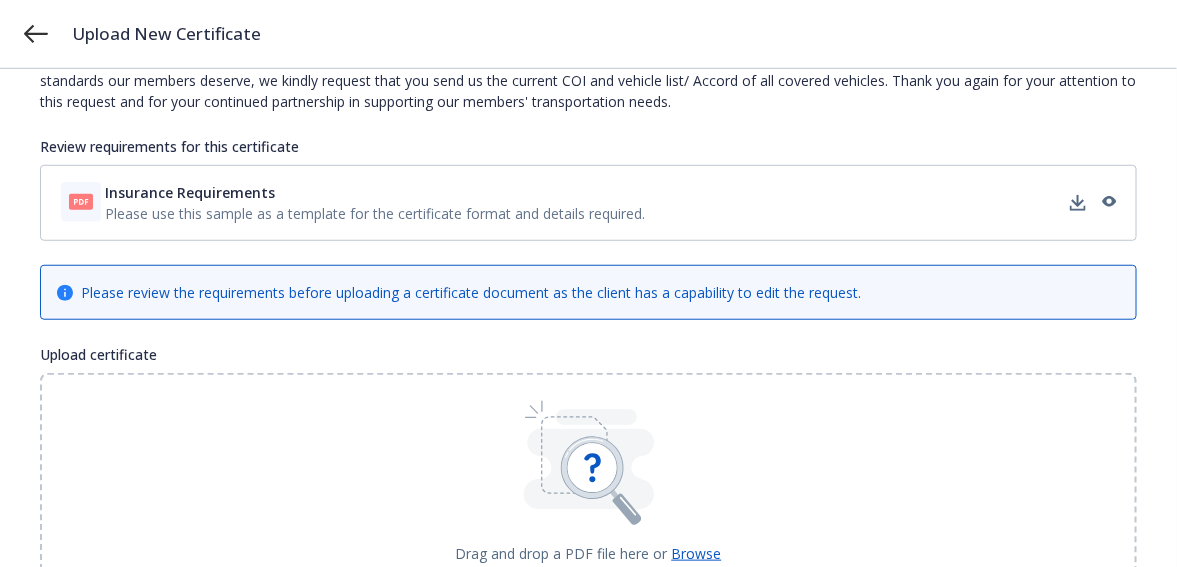 click on "Please use this sample as a template for the certificate format and details required." at bounding box center (375, 213) 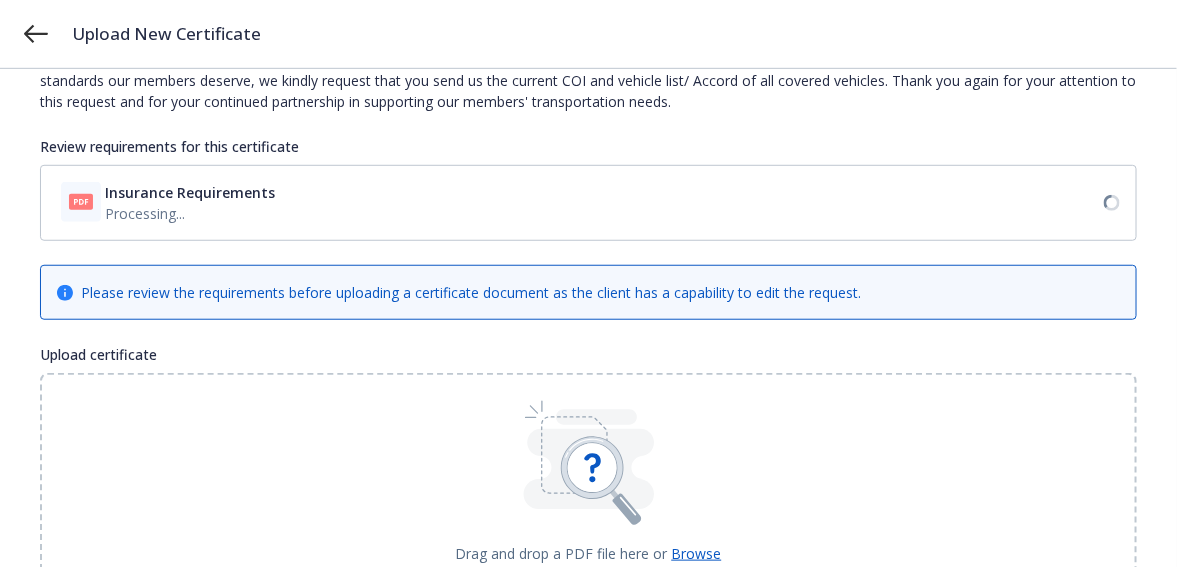 click on "Processing..." at bounding box center [190, 213] 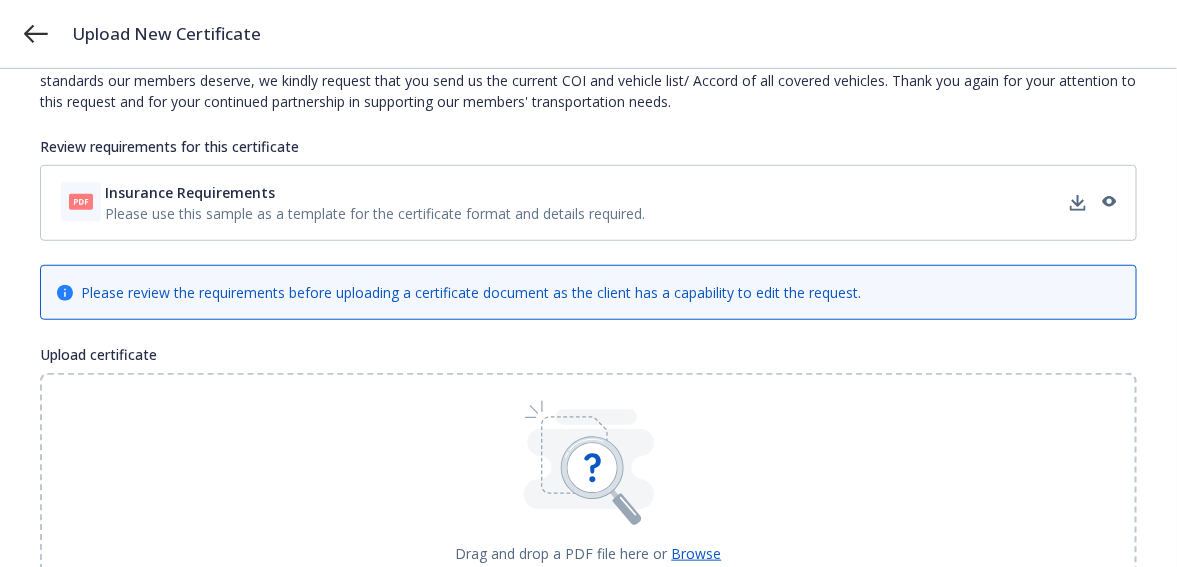 scroll, scrollTop: 462, scrollLeft: 0, axis: vertical 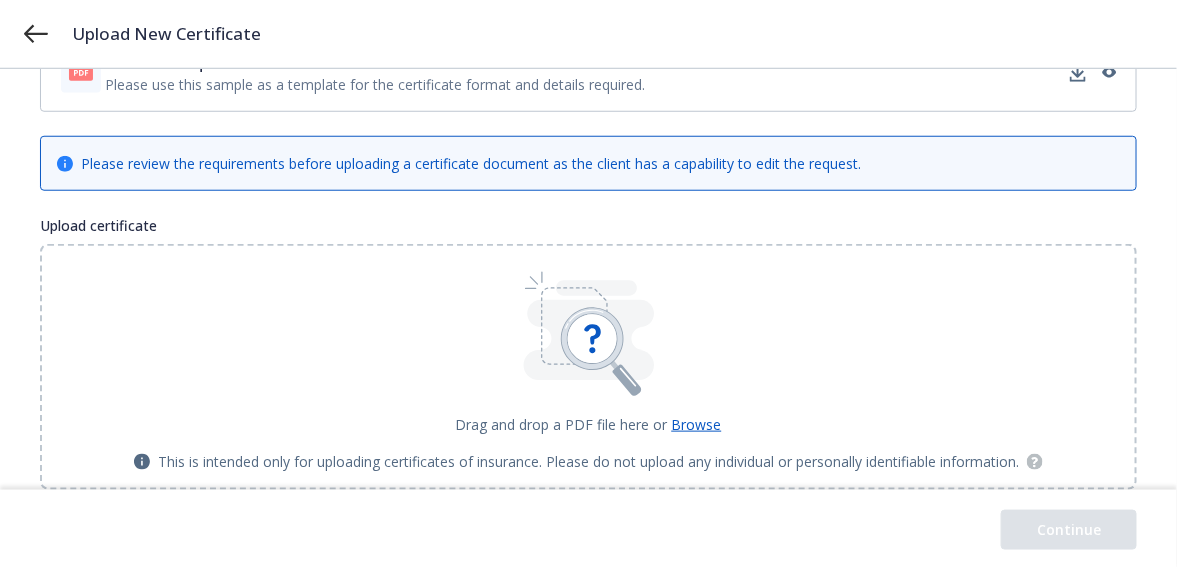 click 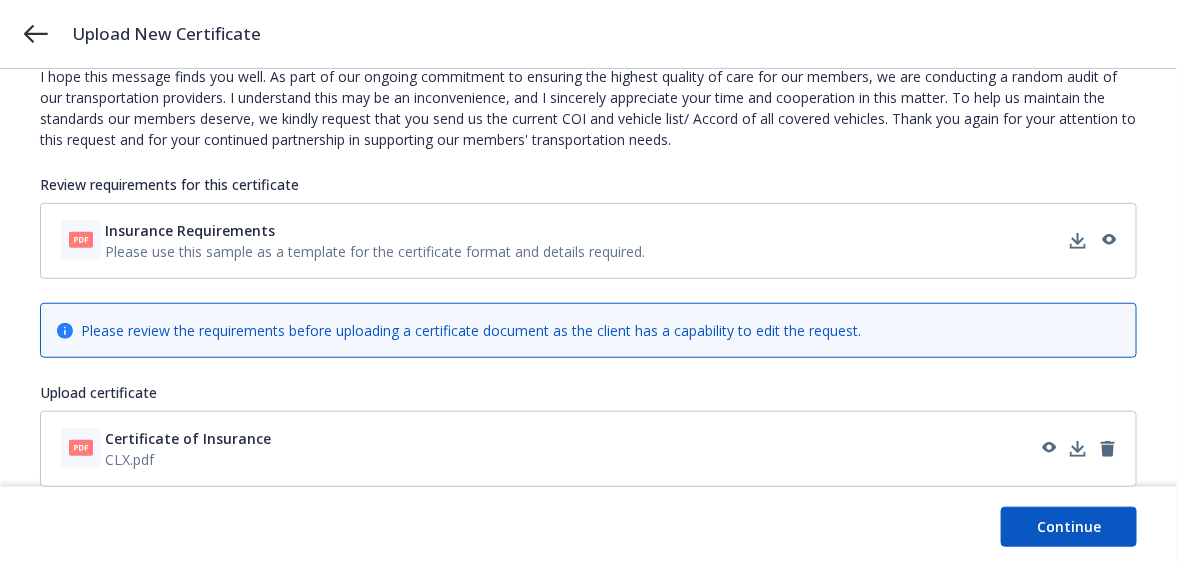 scroll, scrollTop: 291, scrollLeft: 0, axis: vertical 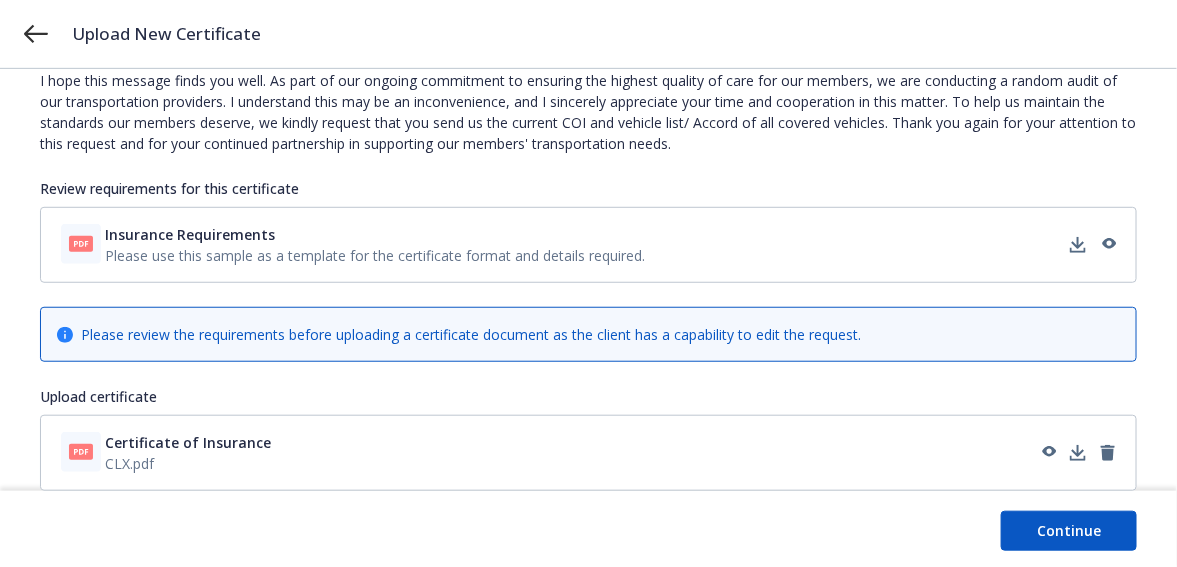 drag, startPoint x: 1087, startPoint y: 529, endPoint x: 1105, endPoint y: 527, distance: 18.110771 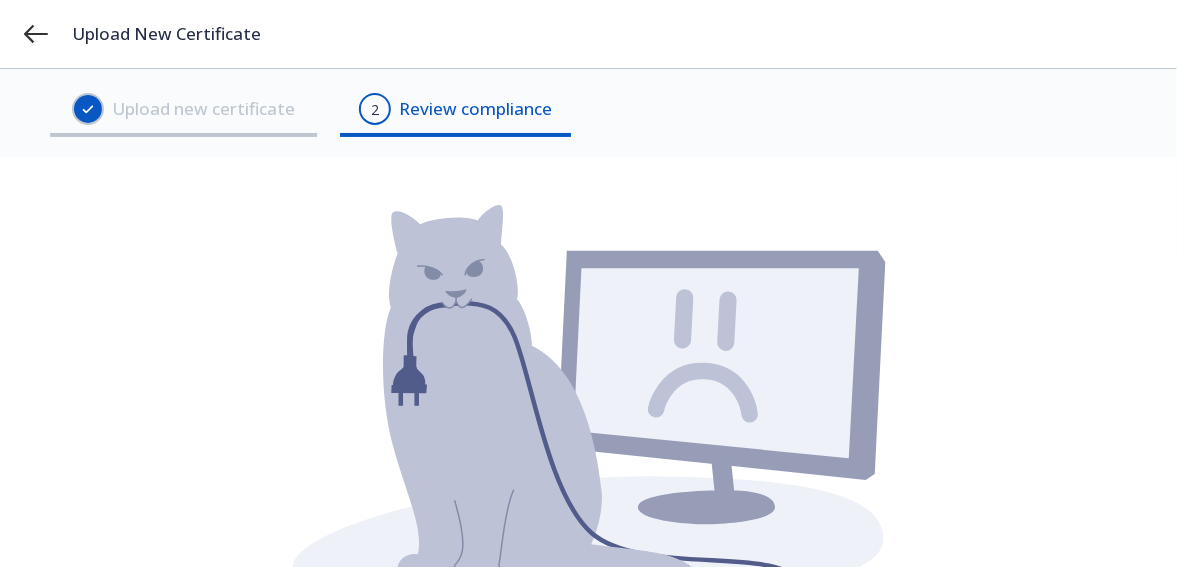 scroll, scrollTop: 376, scrollLeft: 0, axis: vertical 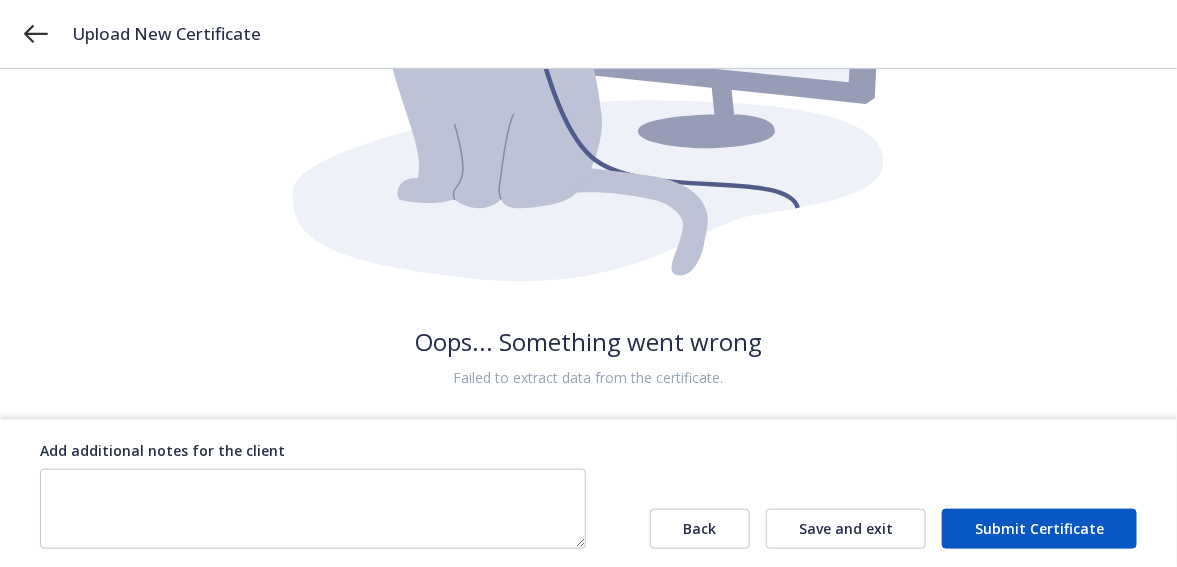 click on "Submit Certificate" at bounding box center [1039, 529] 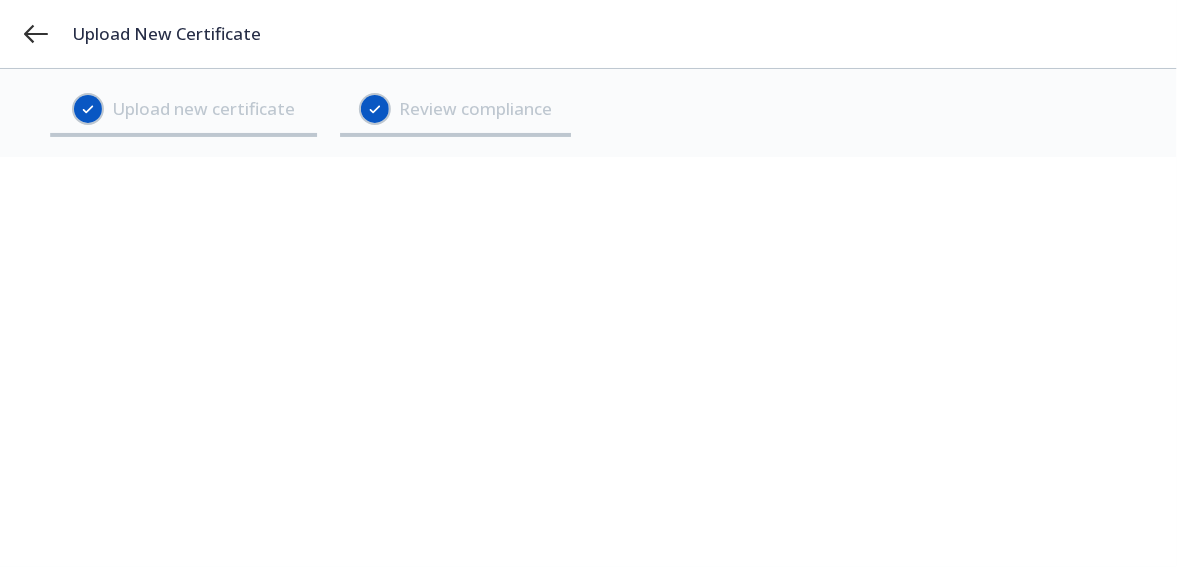 scroll, scrollTop: 0, scrollLeft: 0, axis: both 